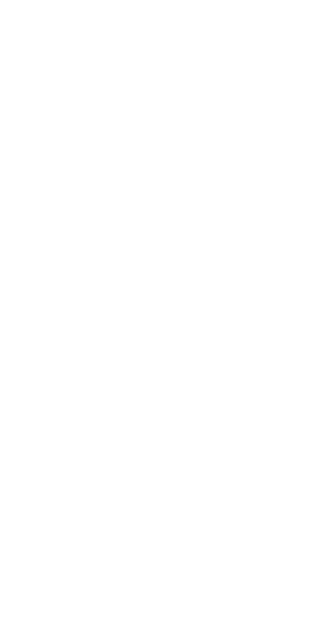 scroll, scrollTop: 0, scrollLeft: 0, axis: both 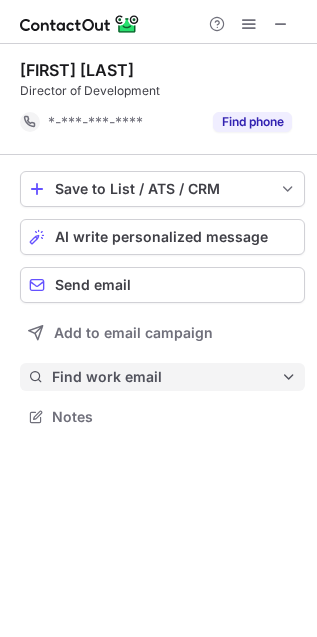 click on "Find work email" at bounding box center [166, 377] 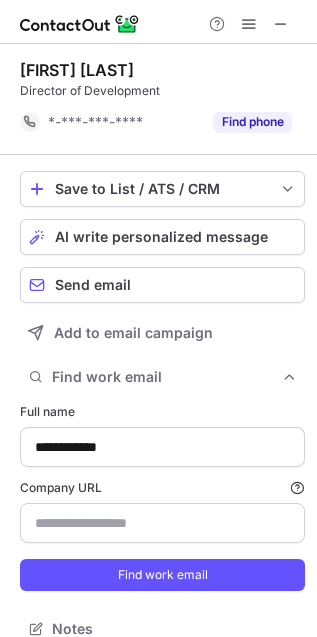 type on "**********" 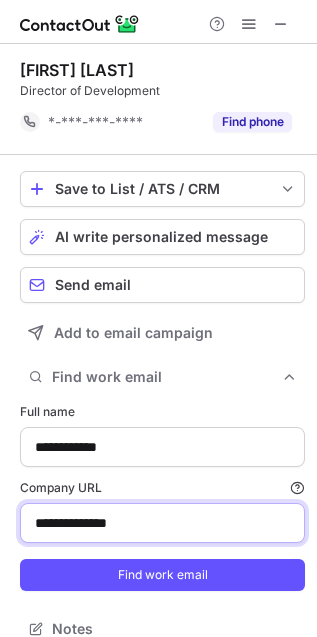 click on "**********" at bounding box center [162, 523] 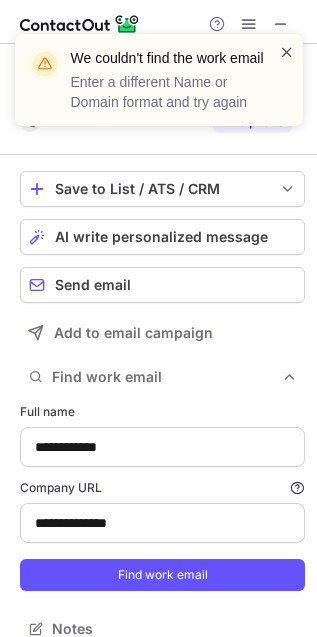 click at bounding box center [287, 52] 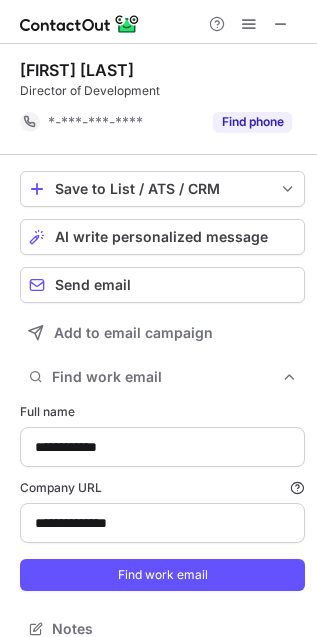 click at bounding box center (281, 24) 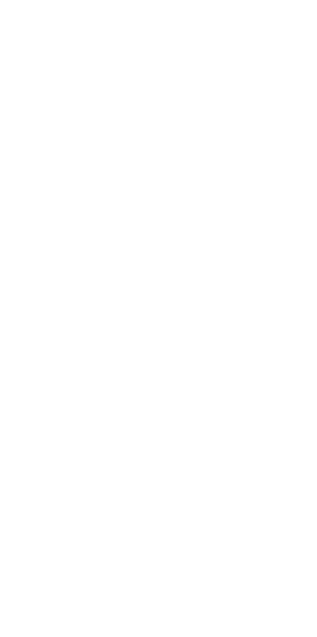 scroll, scrollTop: 0, scrollLeft: 0, axis: both 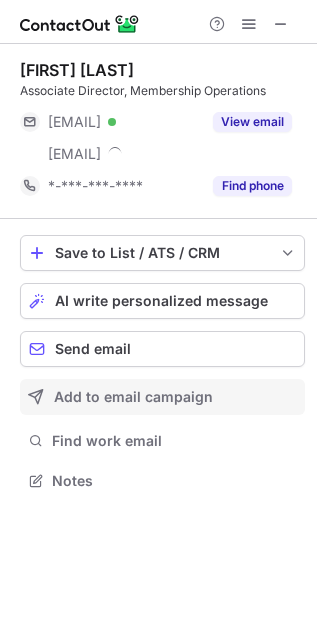 click on "Add to email campaign" at bounding box center (162, 397) 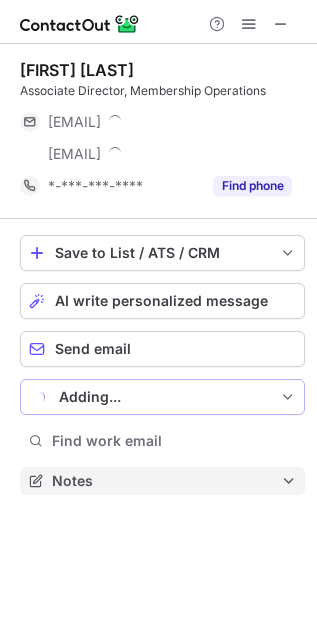 scroll, scrollTop: 9, scrollLeft: 9, axis: both 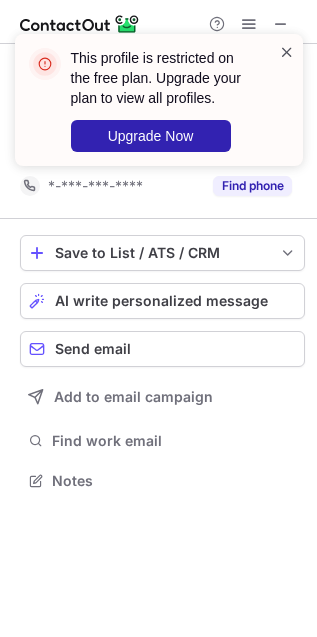 click at bounding box center (287, 52) 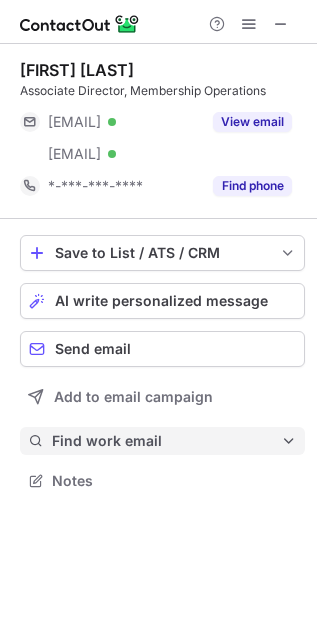 click on "Find work email" at bounding box center [162, 441] 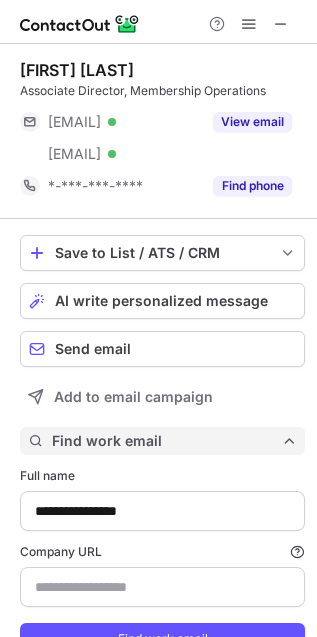 type on "*********" 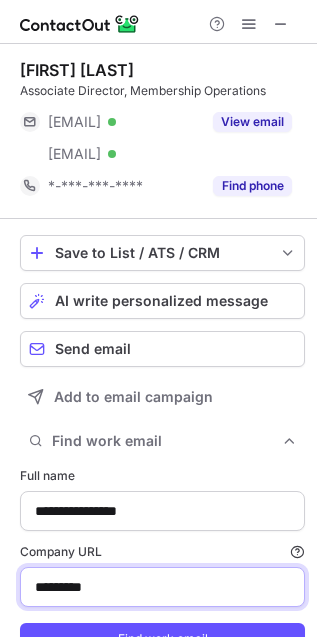 click on "*********" at bounding box center [162, 587] 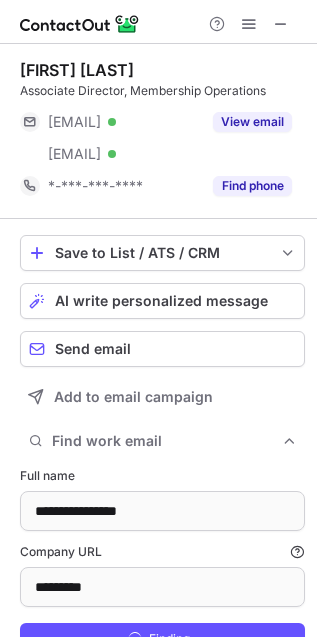 scroll, scrollTop: 9, scrollLeft: 10, axis: both 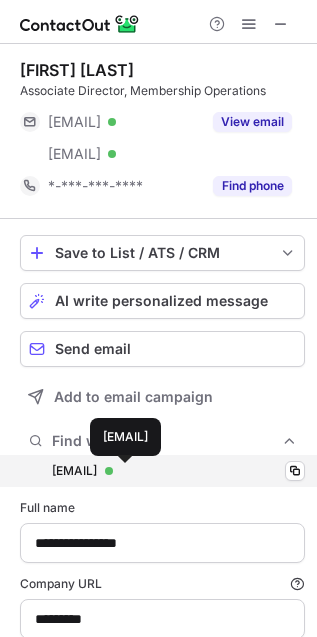 click on "sabrina.williams@vnsny.org" at bounding box center (74, 471) 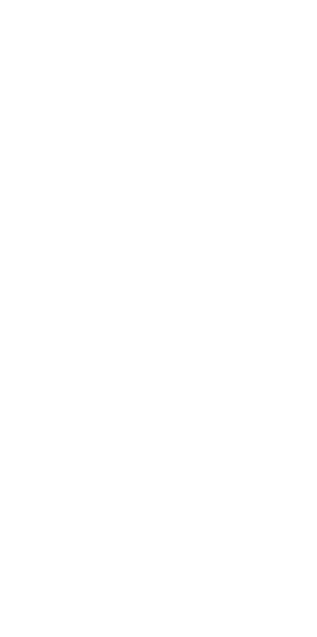 scroll, scrollTop: 0, scrollLeft: 0, axis: both 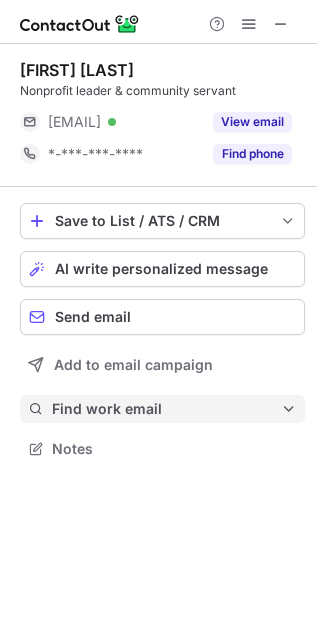 click on "Find work email" at bounding box center [166, 409] 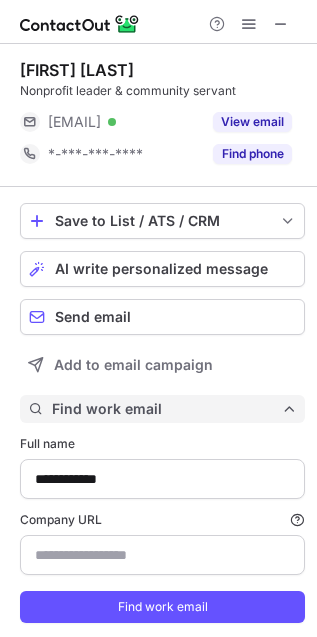 scroll, scrollTop: 9, scrollLeft: 10, axis: both 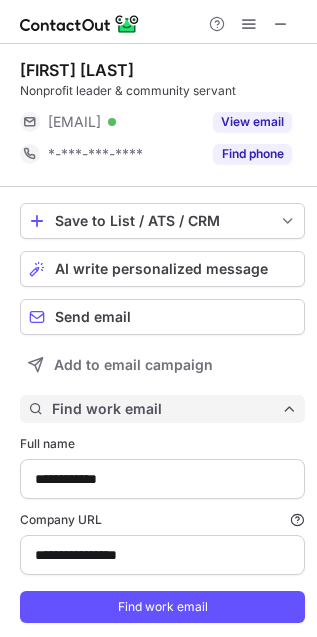 type on "**********" 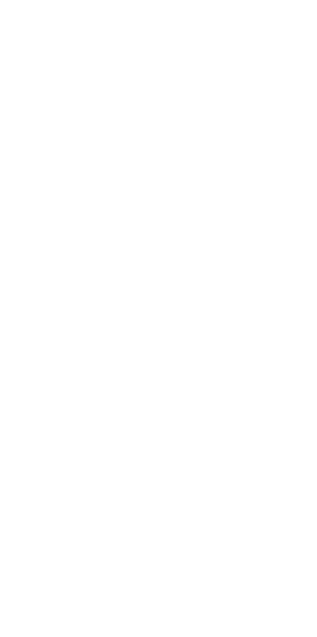 scroll, scrollTop: 0, scrollLeft: 0, axis: both 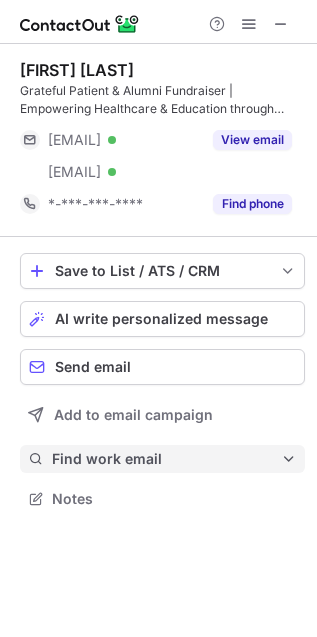 click on "Find work email" at bounding box center (166, 459) 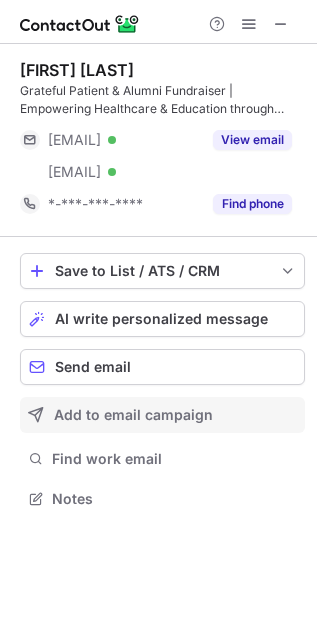 scroll, scrollTop: 9, scrollLeft: 10, axis: both 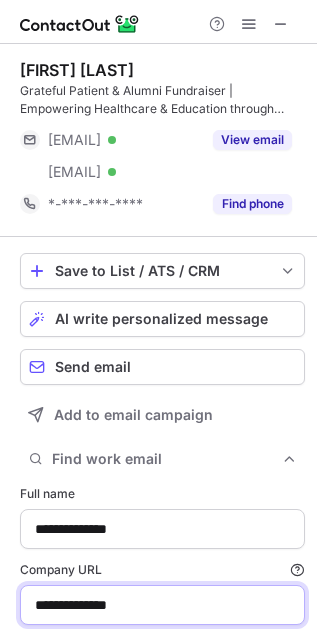 click on "**********" at bounding box center [162, 605] 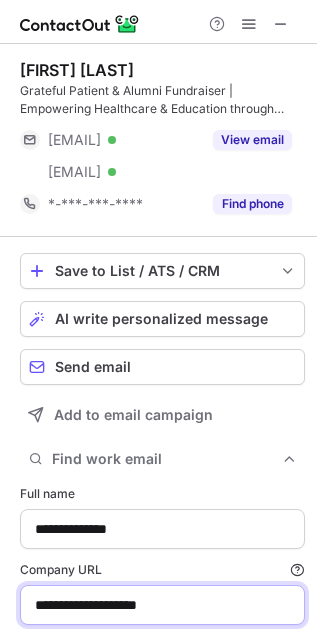 type on "**********" 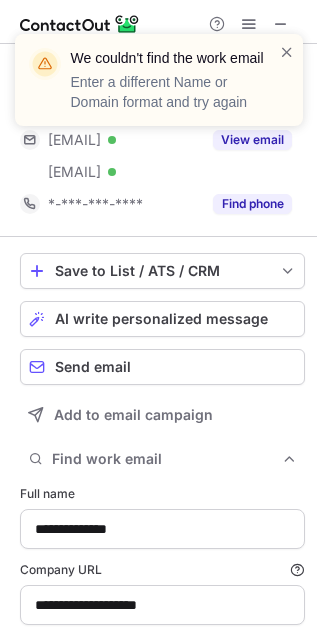 click on "We couldn't find the work email Enter a different Name or Domain format and try again" at bounding box center [172, 80] 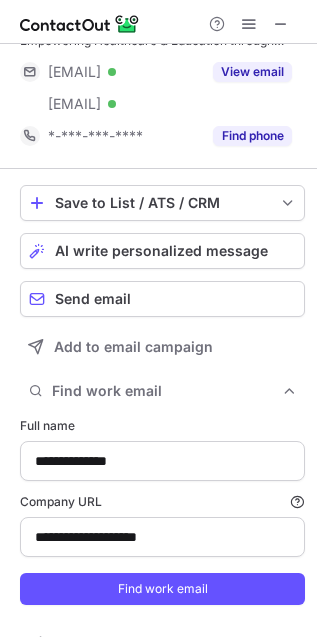 scroll, scrollTop: 104, scrollLeft: 0, axis: vertical 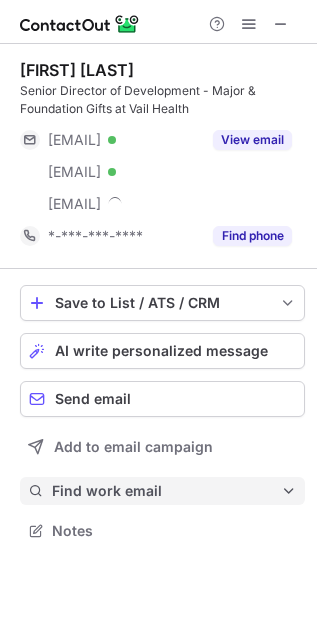 click on "Save to List / ATS / CRM List Select Lever Connect Greenhouse Connect Salesforce Connect Hubspot Connect Bullhorn Connect Zapier (100+ Applications) Connect Request a new integration AI write personalized message Send email Add to email campaign Find work email Notes" at bounding box center [162, 415] 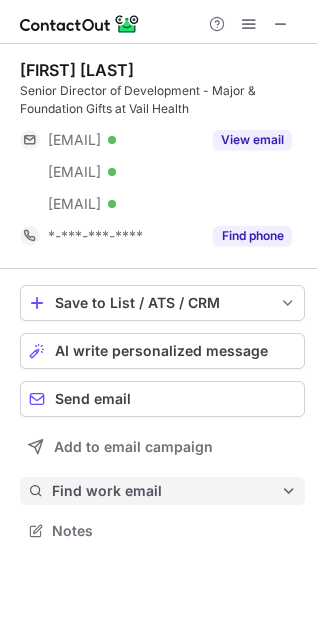 click on "Find work email" at bounding box center (166, 491) 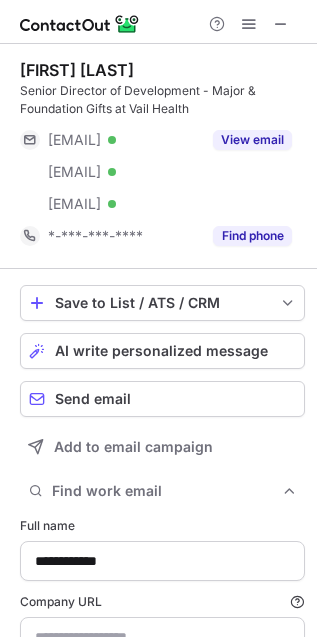 scroll, scrollTop: 136, scrollLeft: 0, axis: vertical 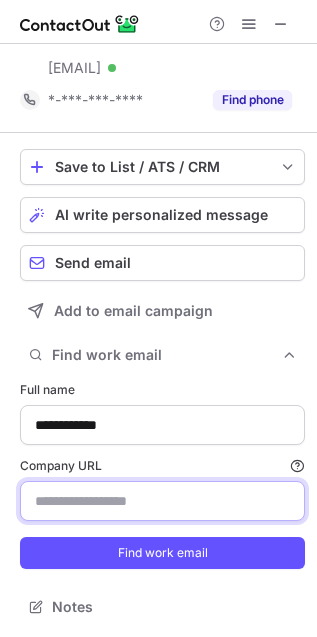 click on "Company URL Finding work email will consume 1 credit if a match is found." at bounding box center [162, 501] 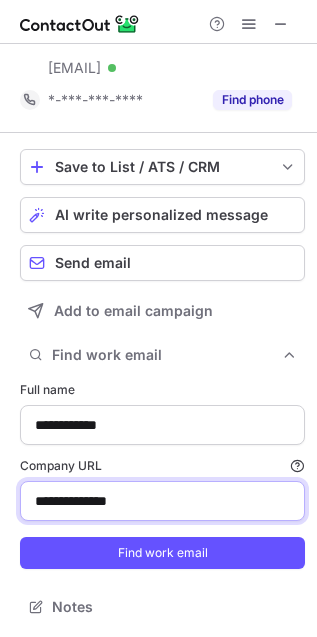 type on "**********" 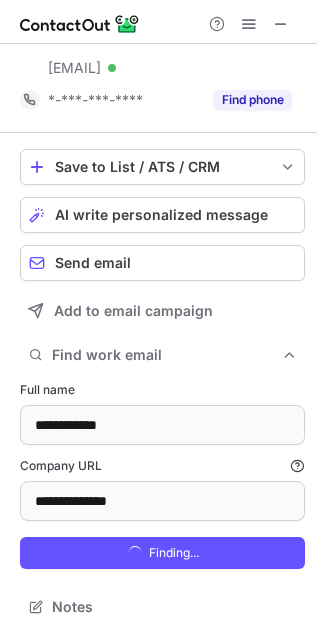 scroll, scrollTop: 9, scrollLeft: 10, axis: both 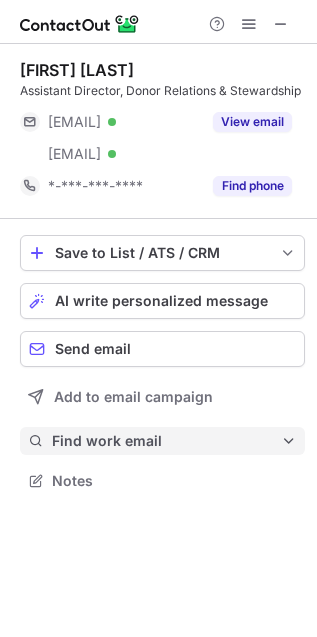 click on "Find work email" at bounding box center [166, 441] 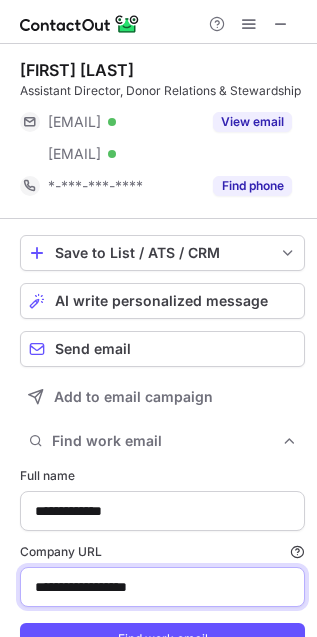 click on "**********" at bounding box center (162, 587) 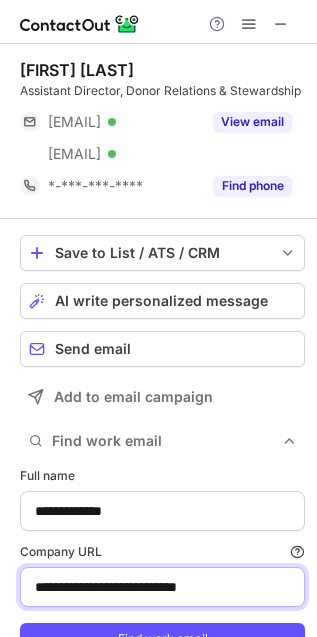 type on "**********" 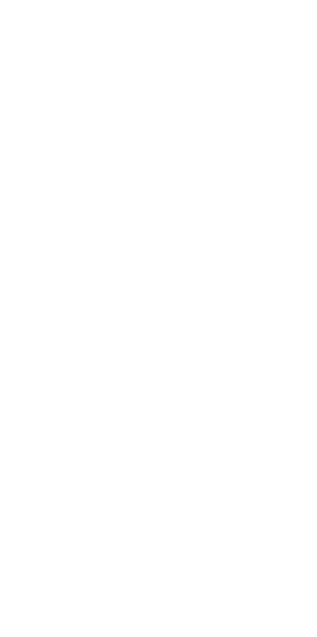 scroll, scrollTop: 0, scrollLeft: 0, axis: both 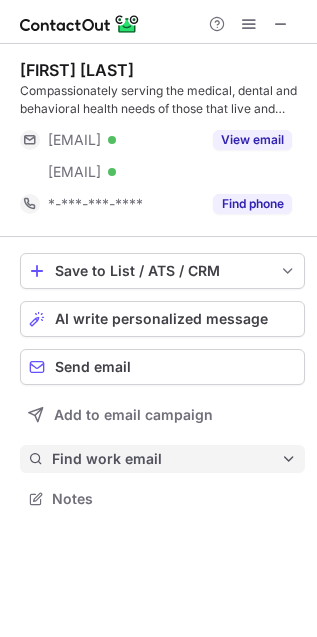 click on "Find work email" at bounding box center (162, 459) 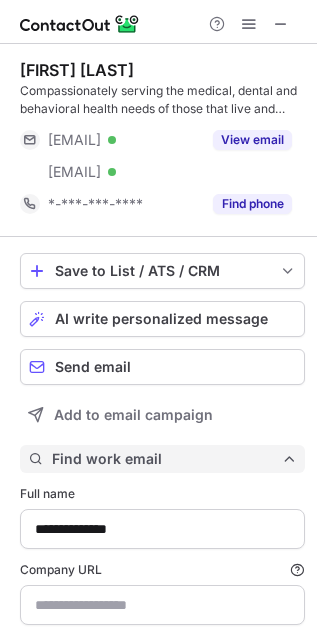 type on "**********" 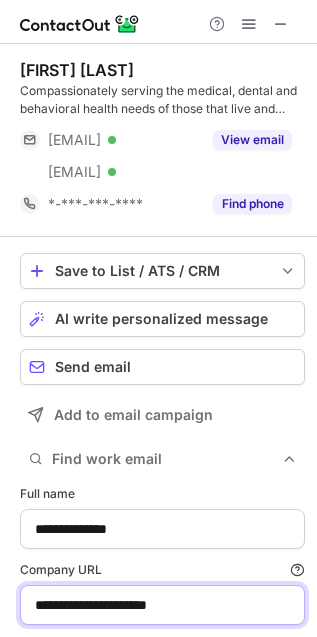click on "**********" at bounding box center [162, 605] 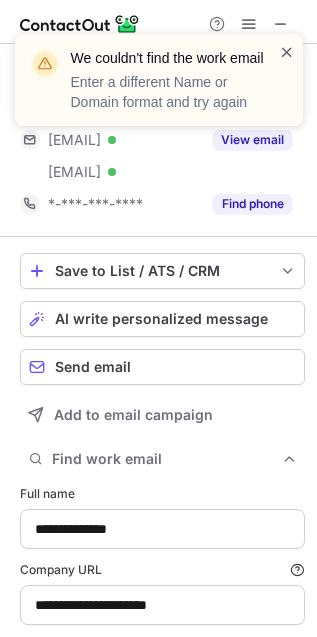 click at bounding box center (287, 52) 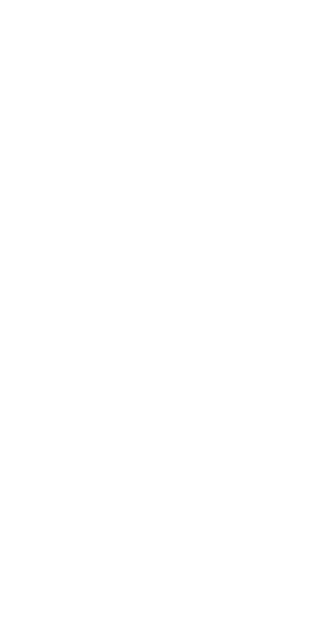 scroll, scrollTop: 0, scrollLeft: 0, axis: both 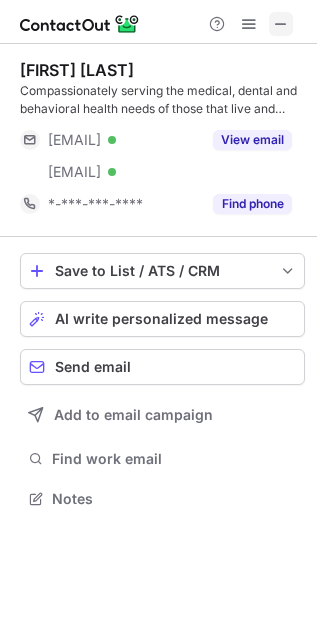 click at bounding box center [281, 24] 